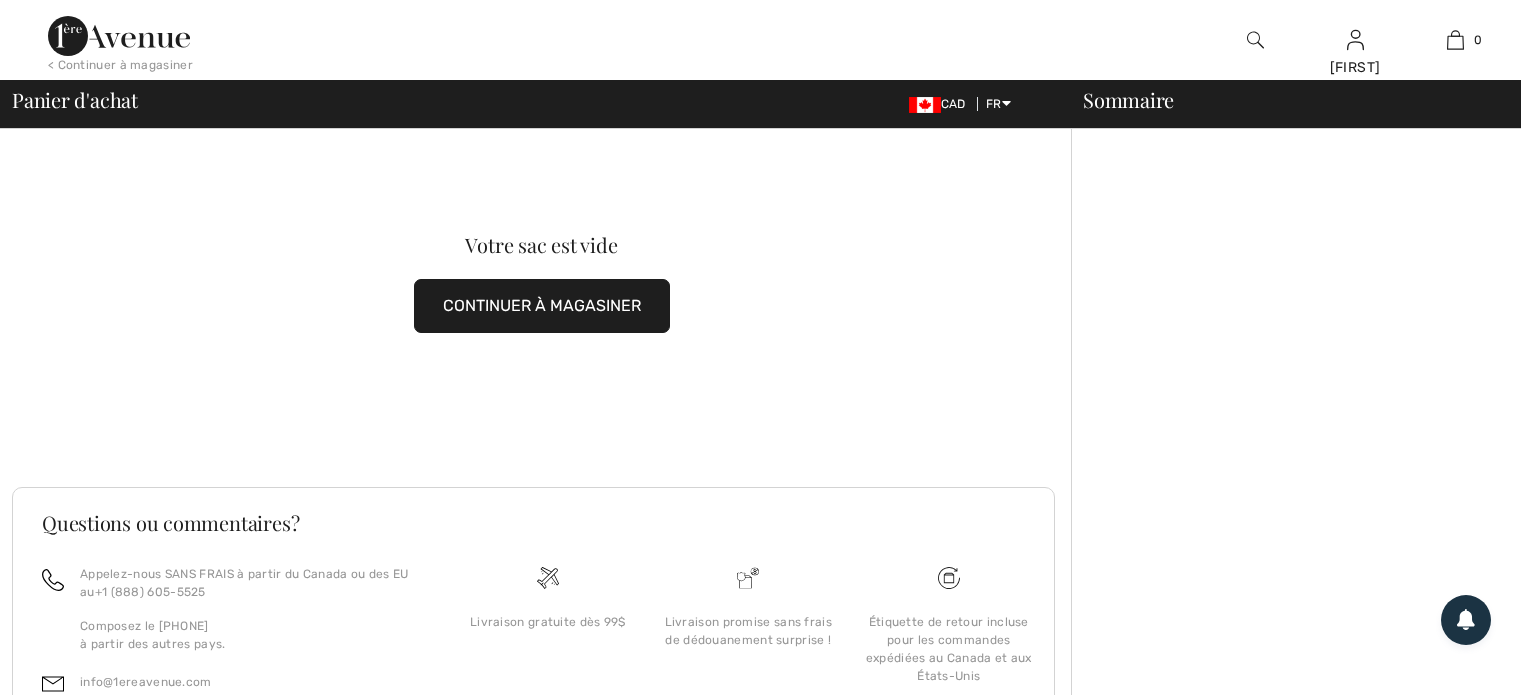 scroll, scrollTop: 0, scrollLeft: 0, axis: both 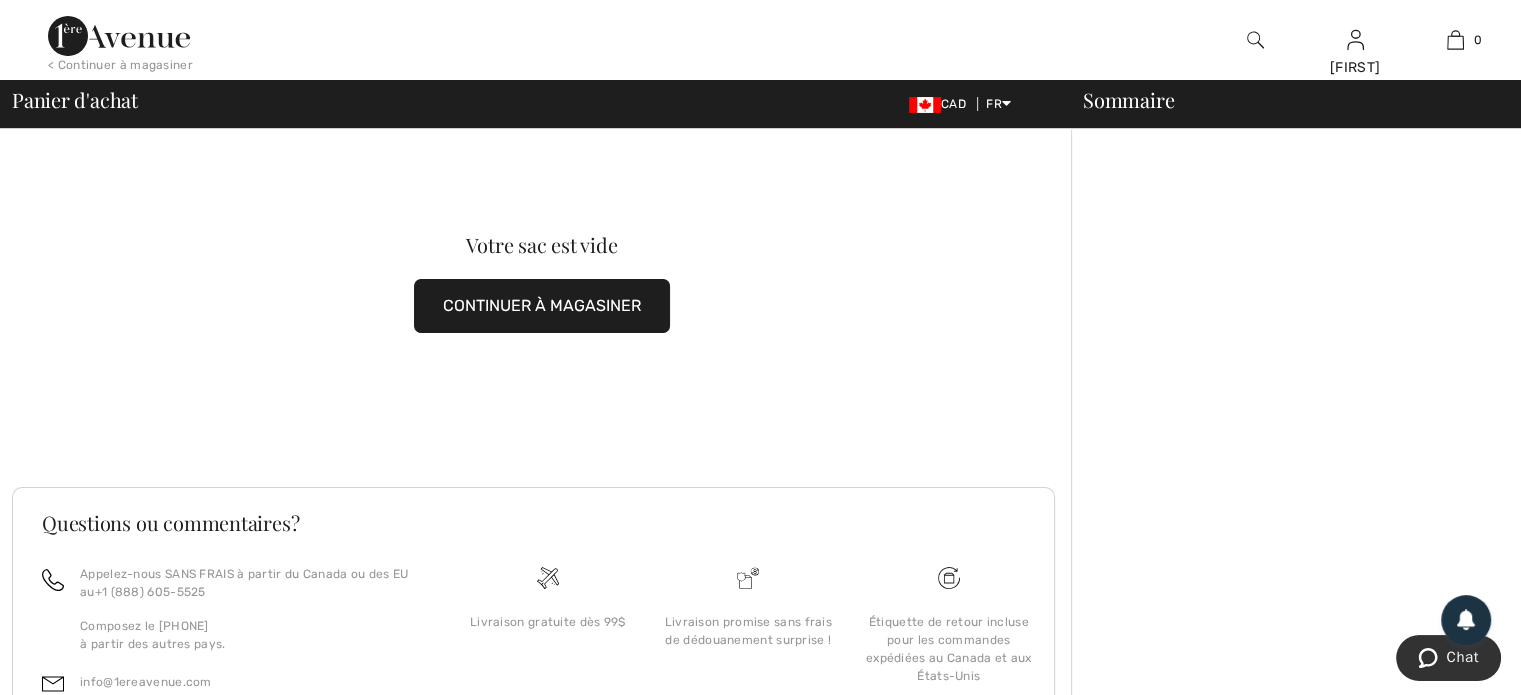 click at bounding box center [119, 36] 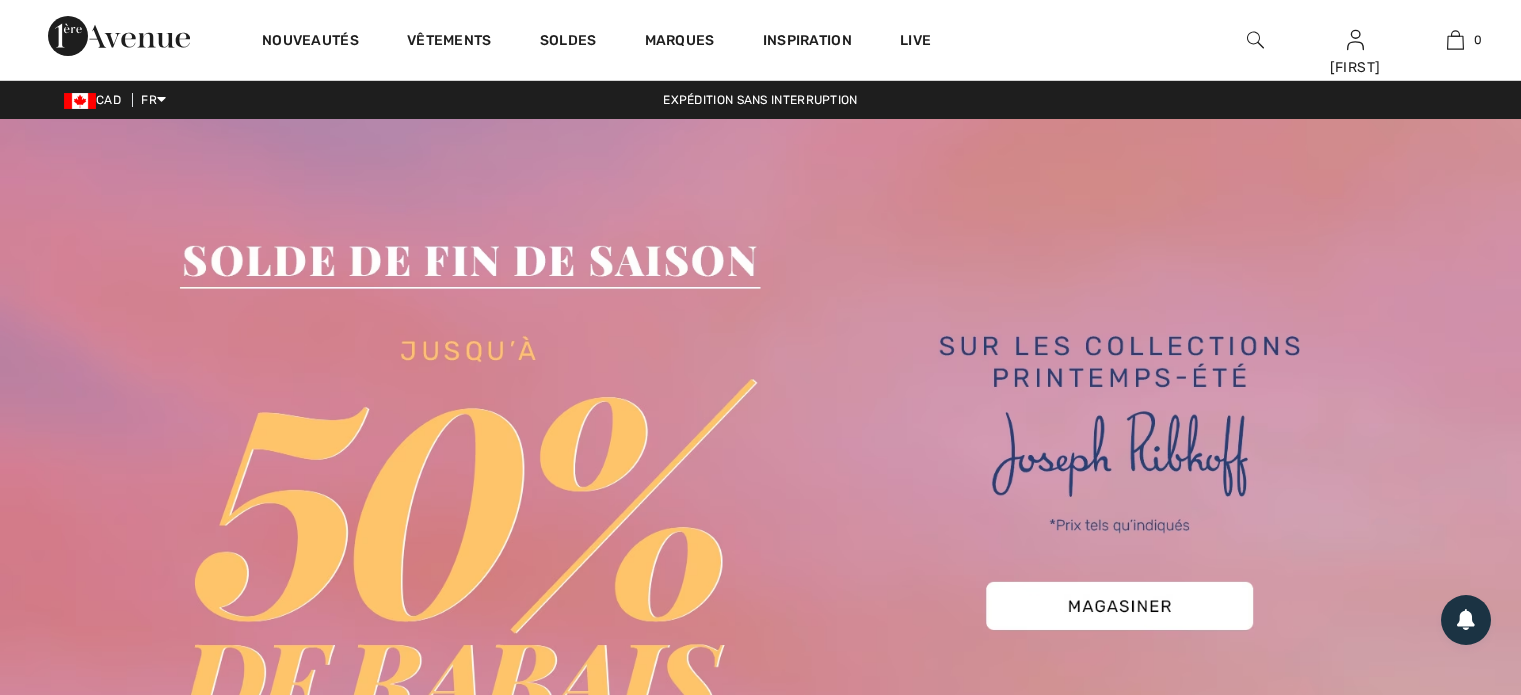 scroll, scrollTop: 0, scrollLeft: 0, axis: both 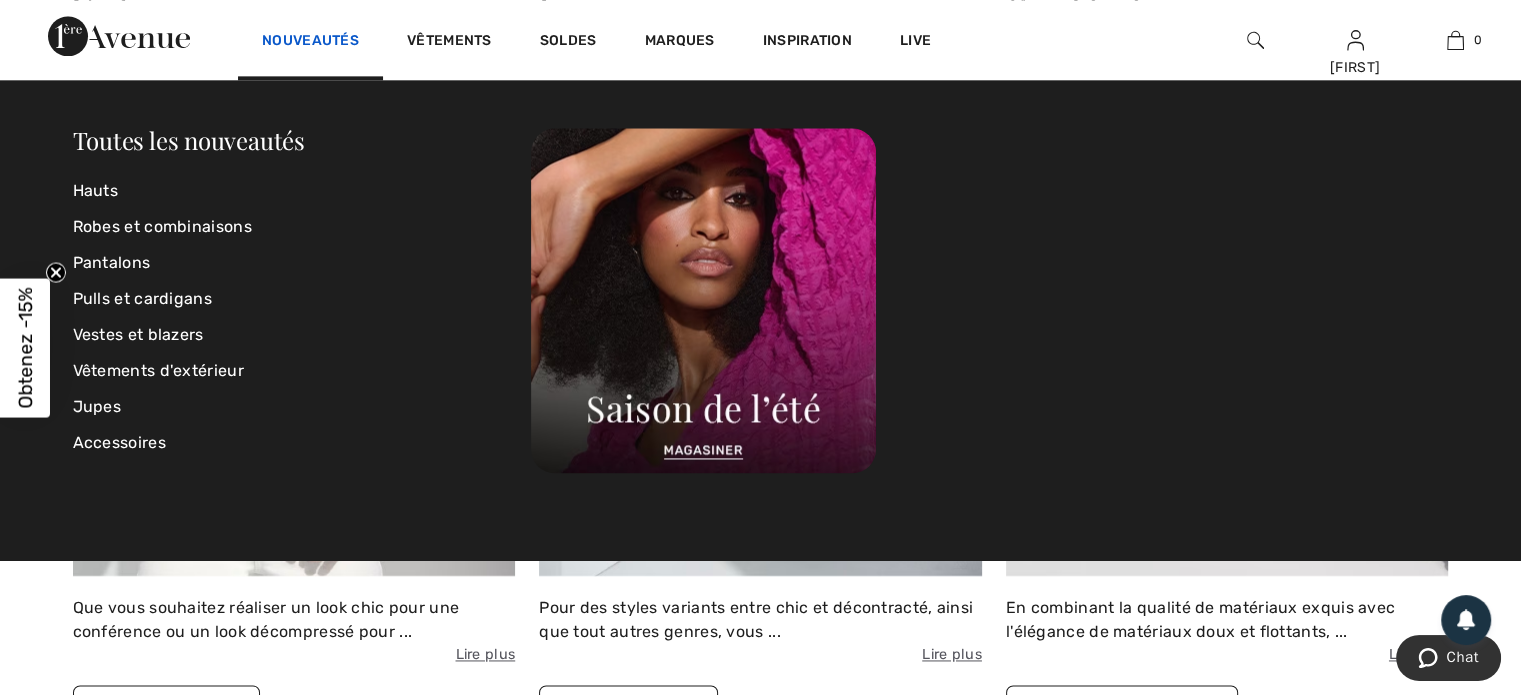 click on "Nouveautés" at bounding box center [310, 42] 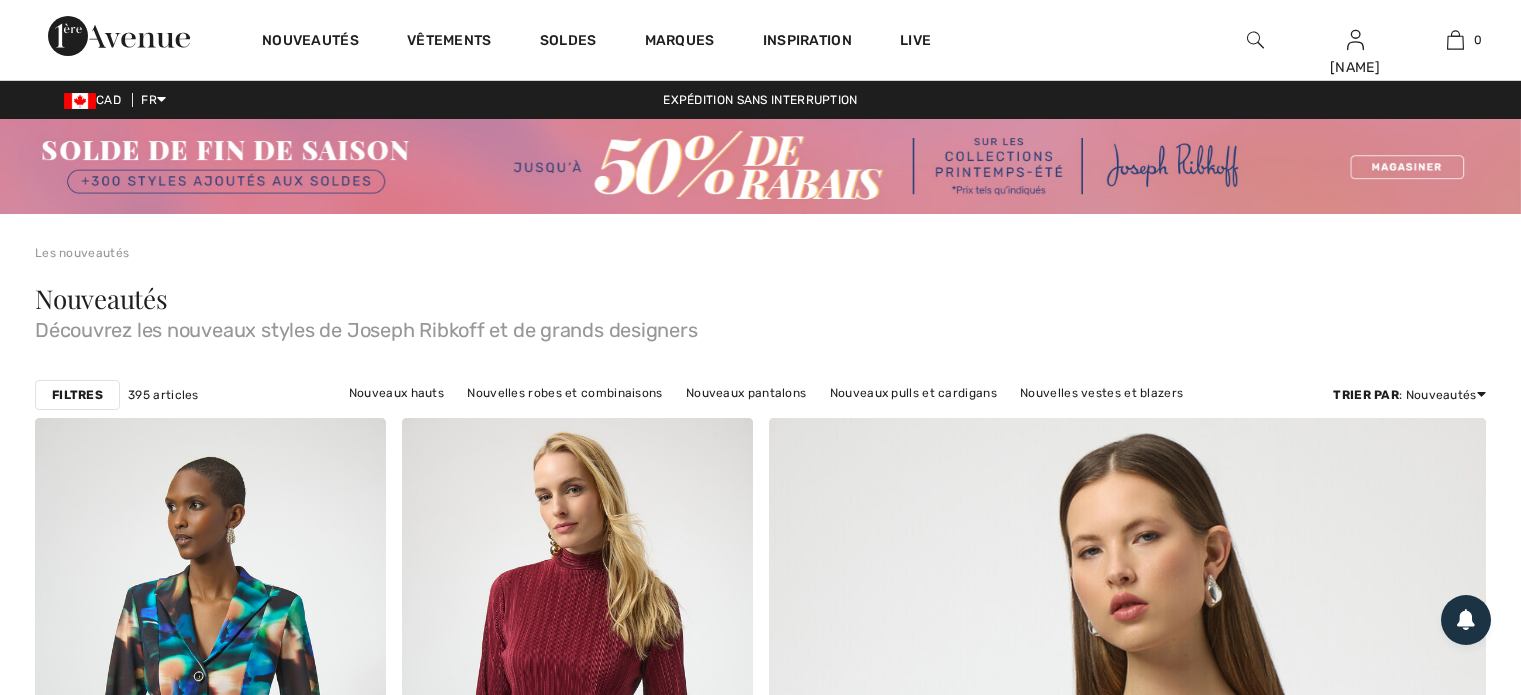 scroll, scrollTop: 0, scrollLeft: 0, axis: both 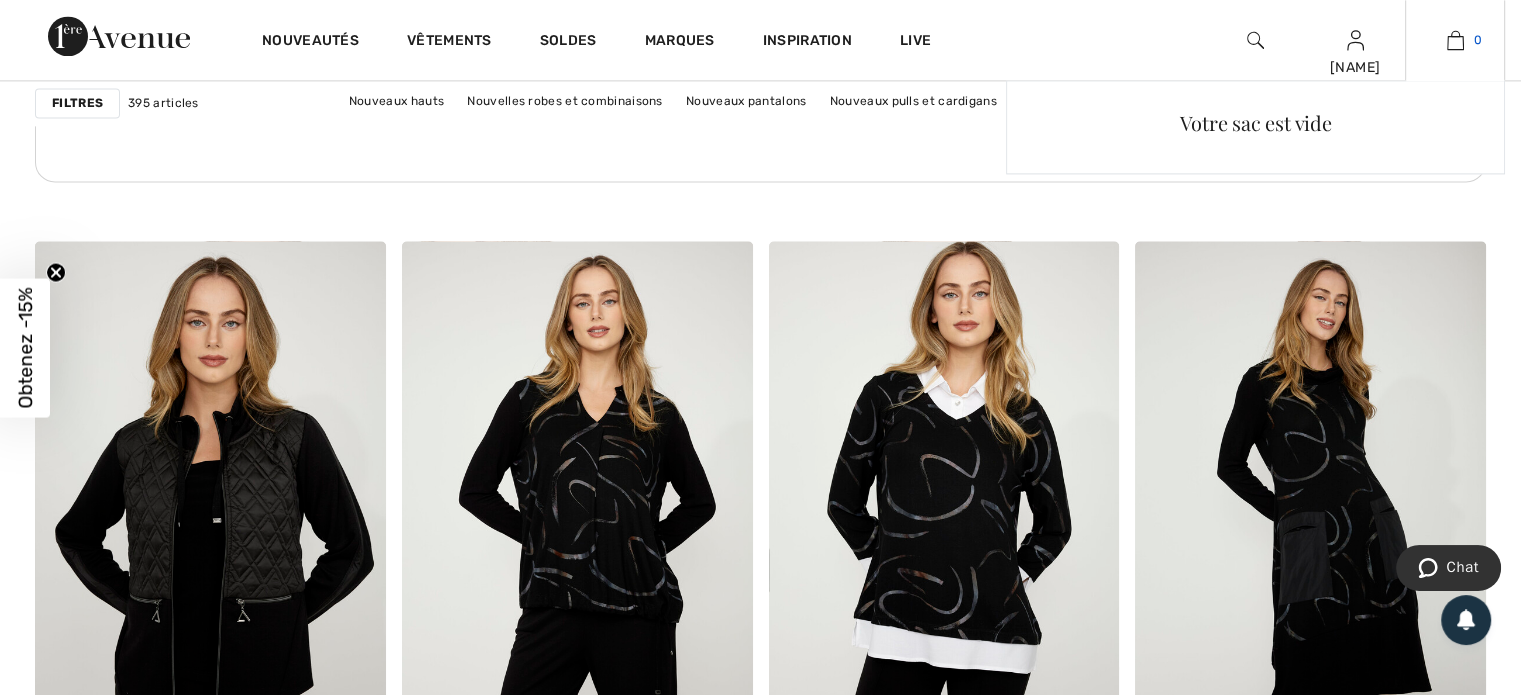 click at bounding box center (1455, 40) 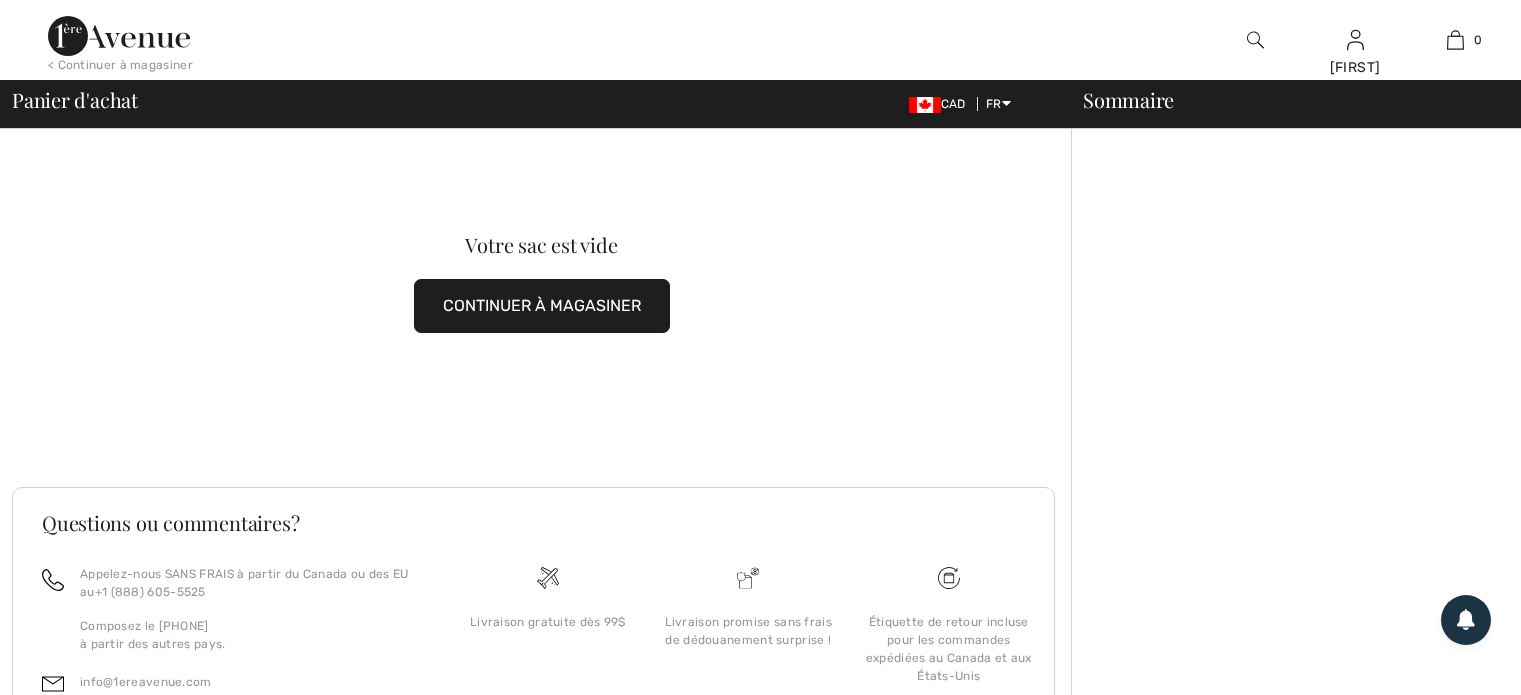 scroll, scrollTop: 0, scrollLeft: 0, axis: both 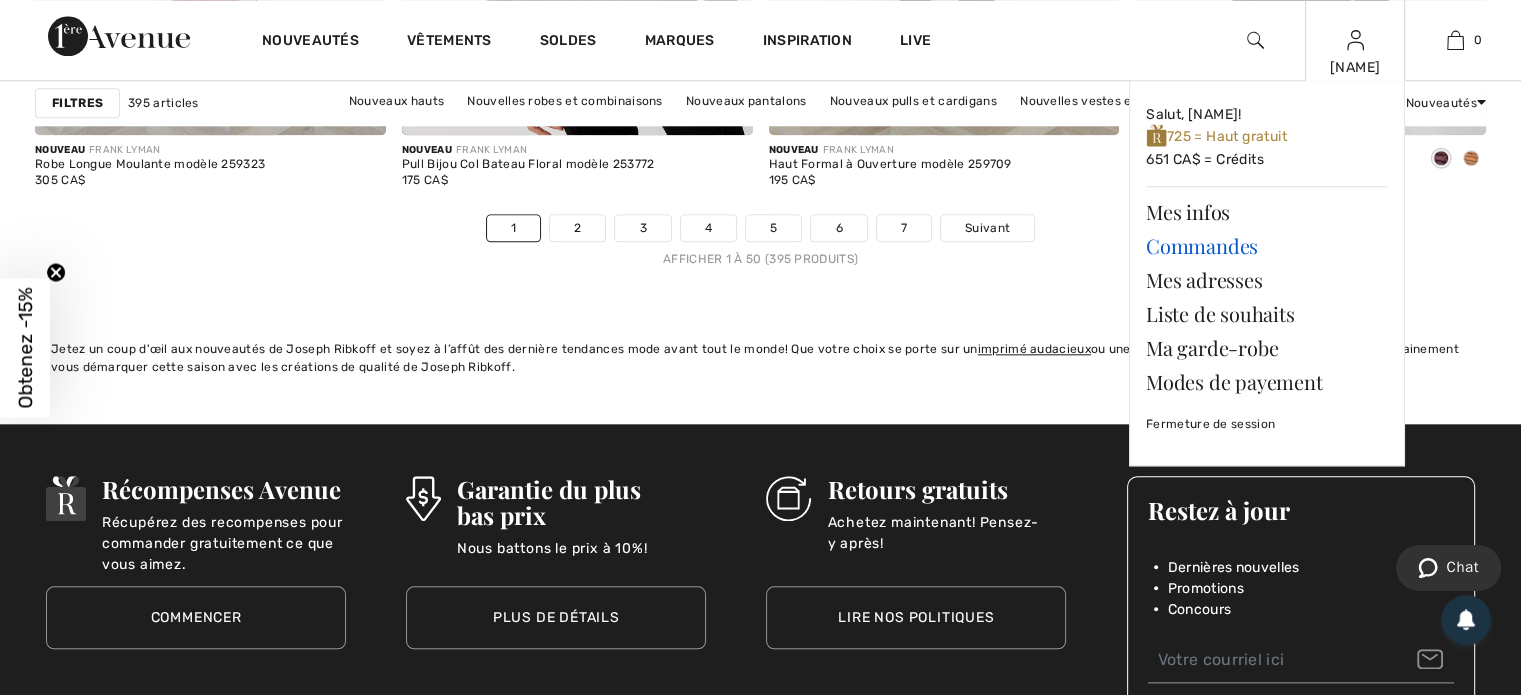 click on "Commandes" at bounding box center (1267, 246) 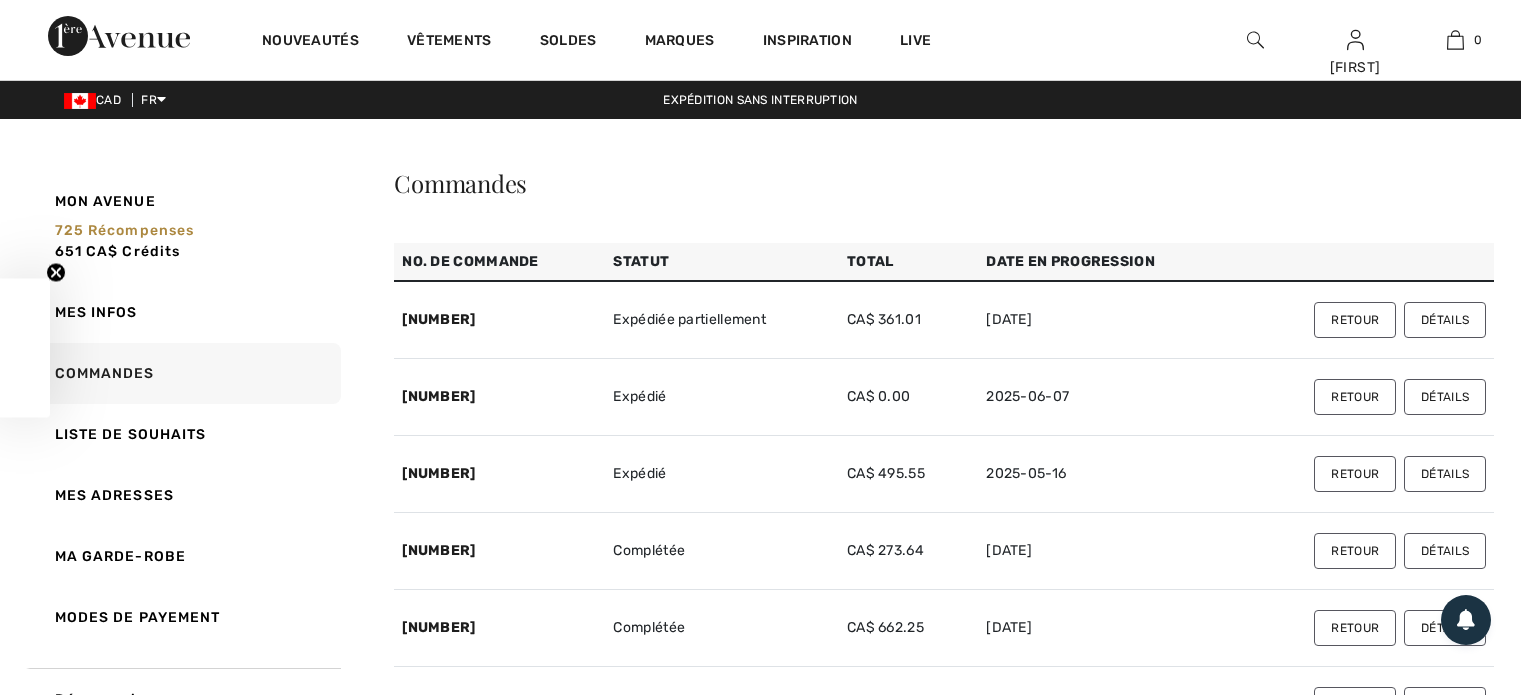 scroll, scrollTop: 0, scrollLeft: 0, axis: both 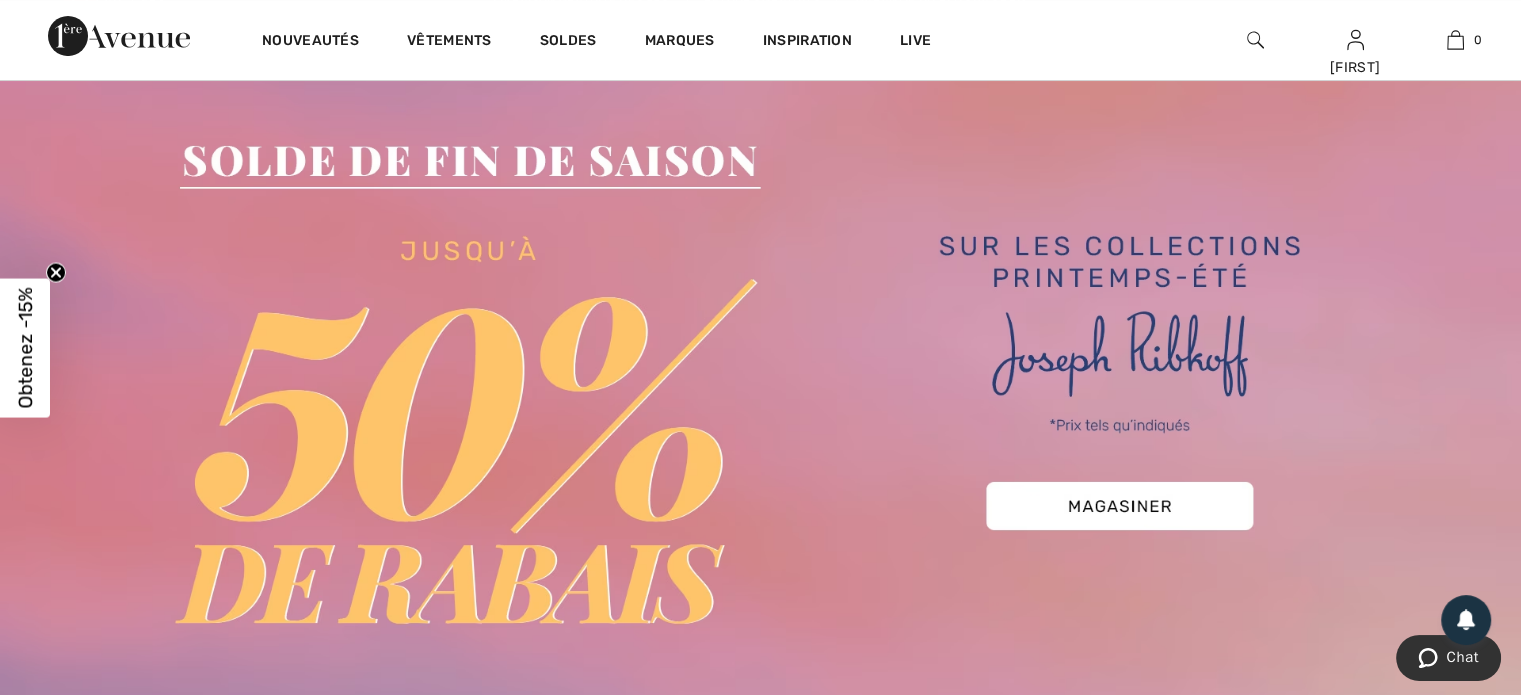 click at bounding box center [760, 383] 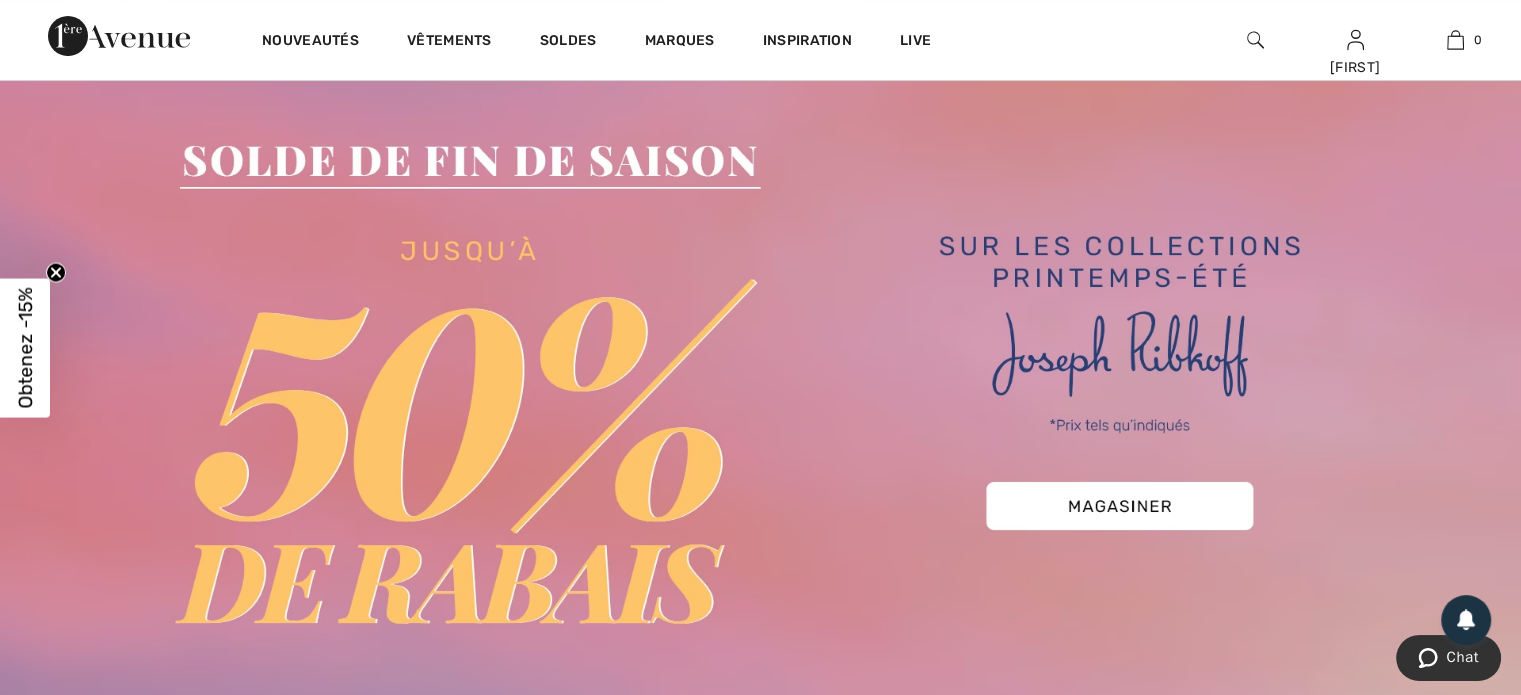 click at bounding box center (760, 383) 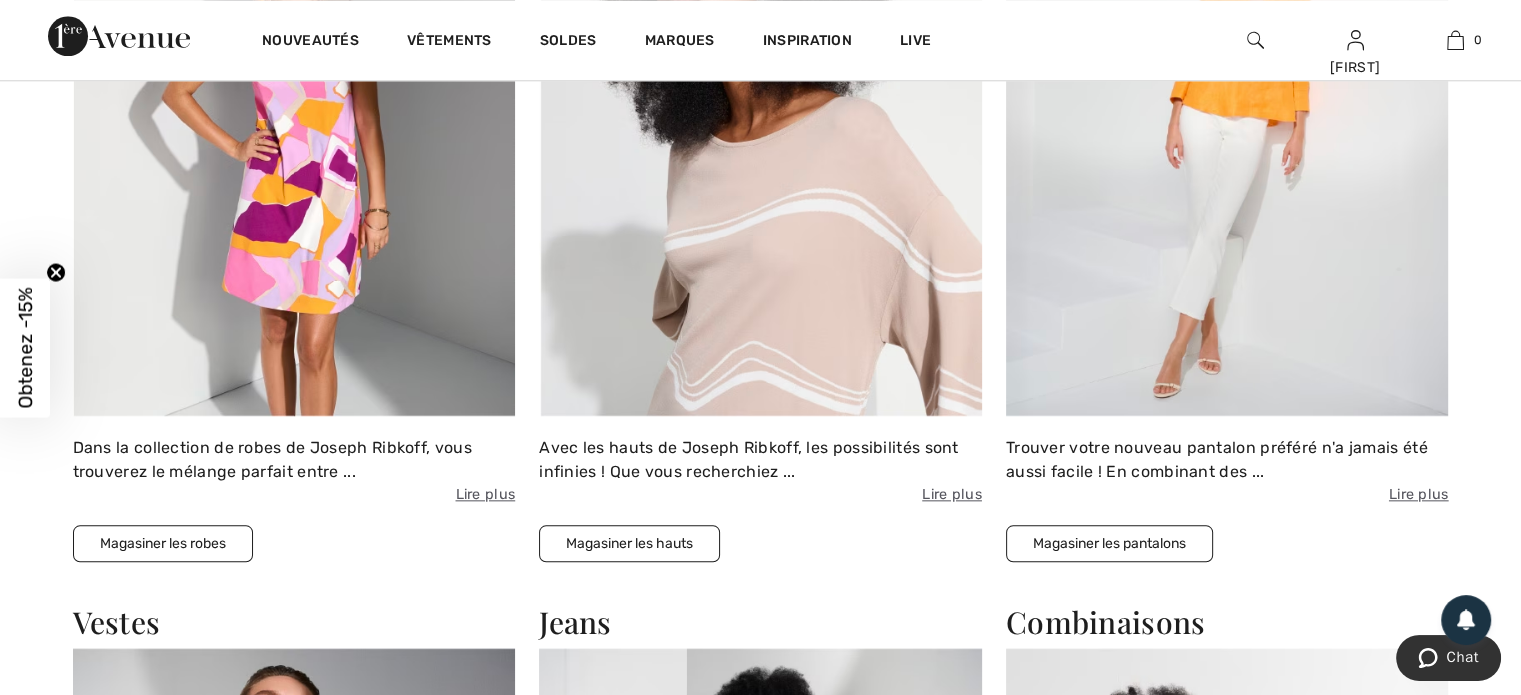 scroll, scrollTop: 2100, scrollLeft: 0, axis: vertical 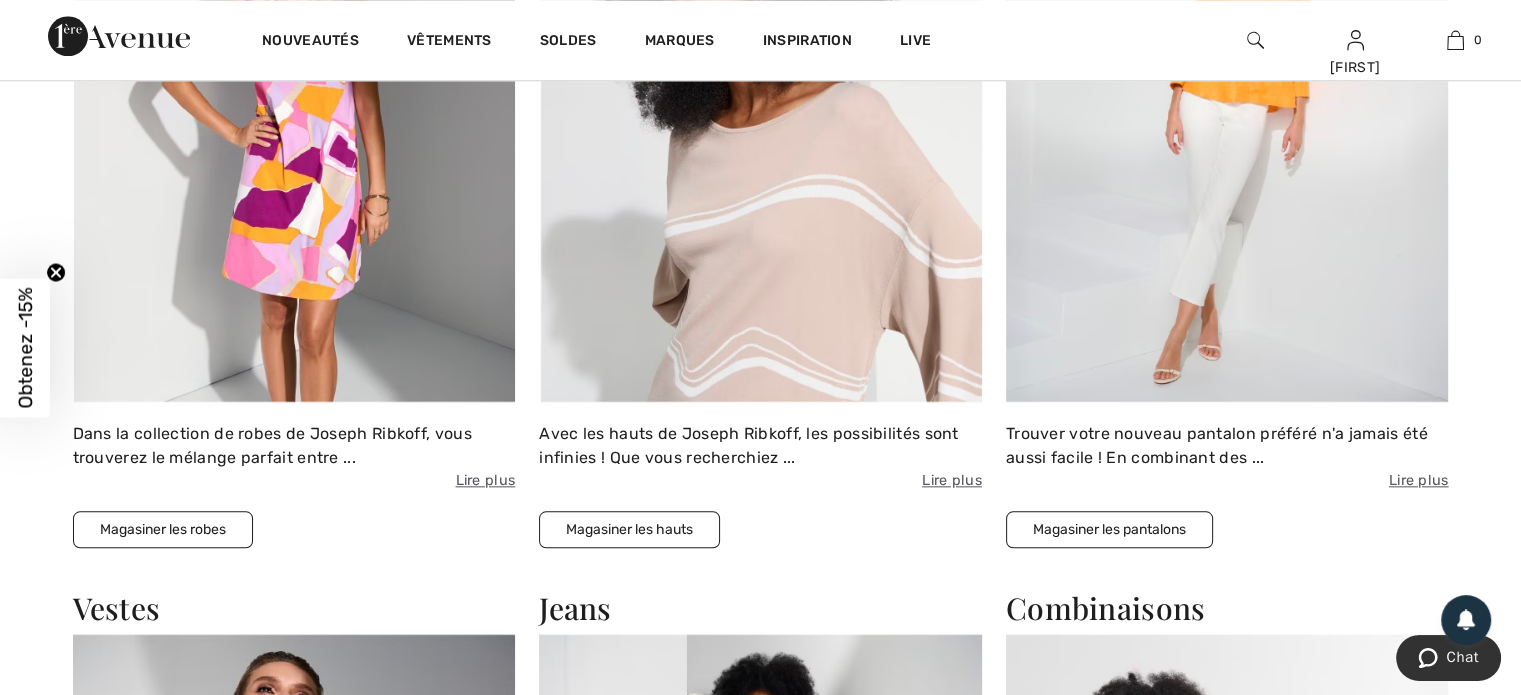 click on "Magasiner les pantalons" at bounding box center (1109, 529) 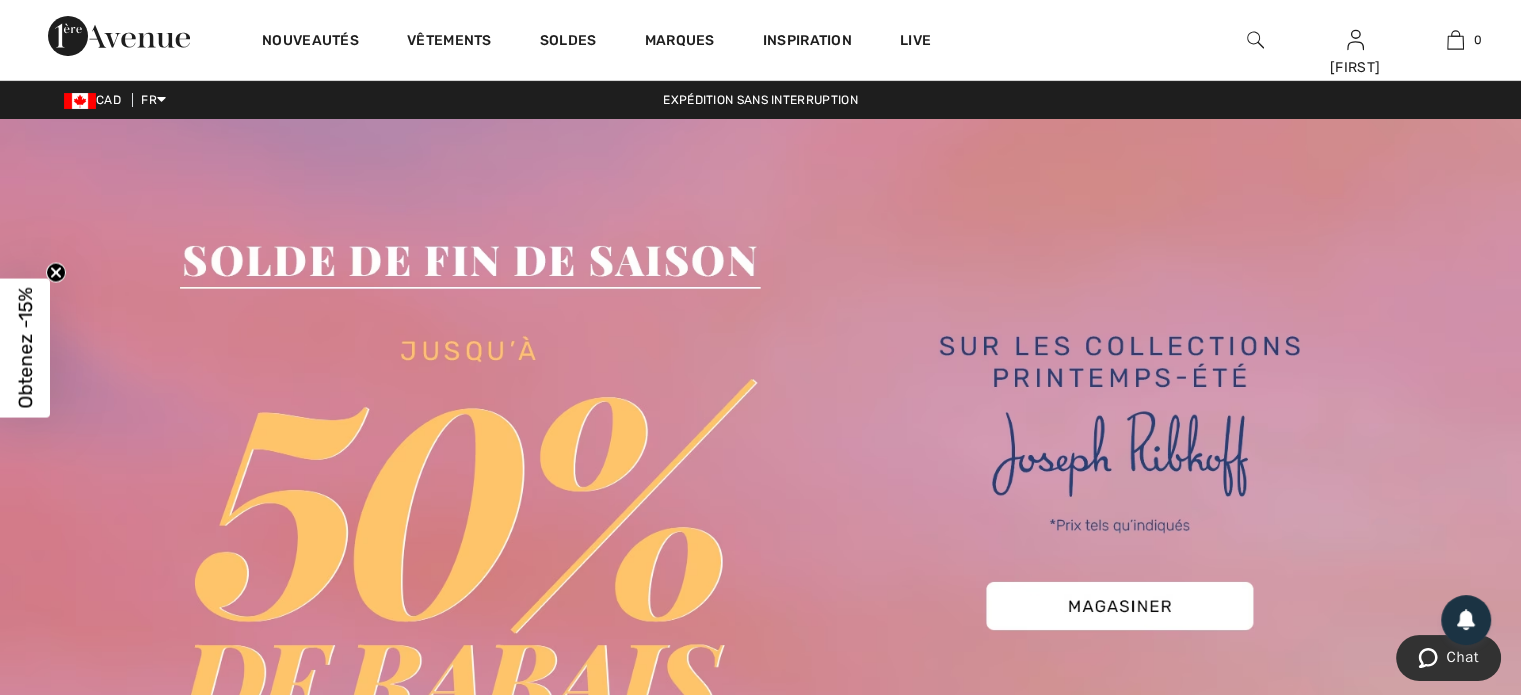 scroll, scrollTop: 0, scrollLeft: 0, axis: both 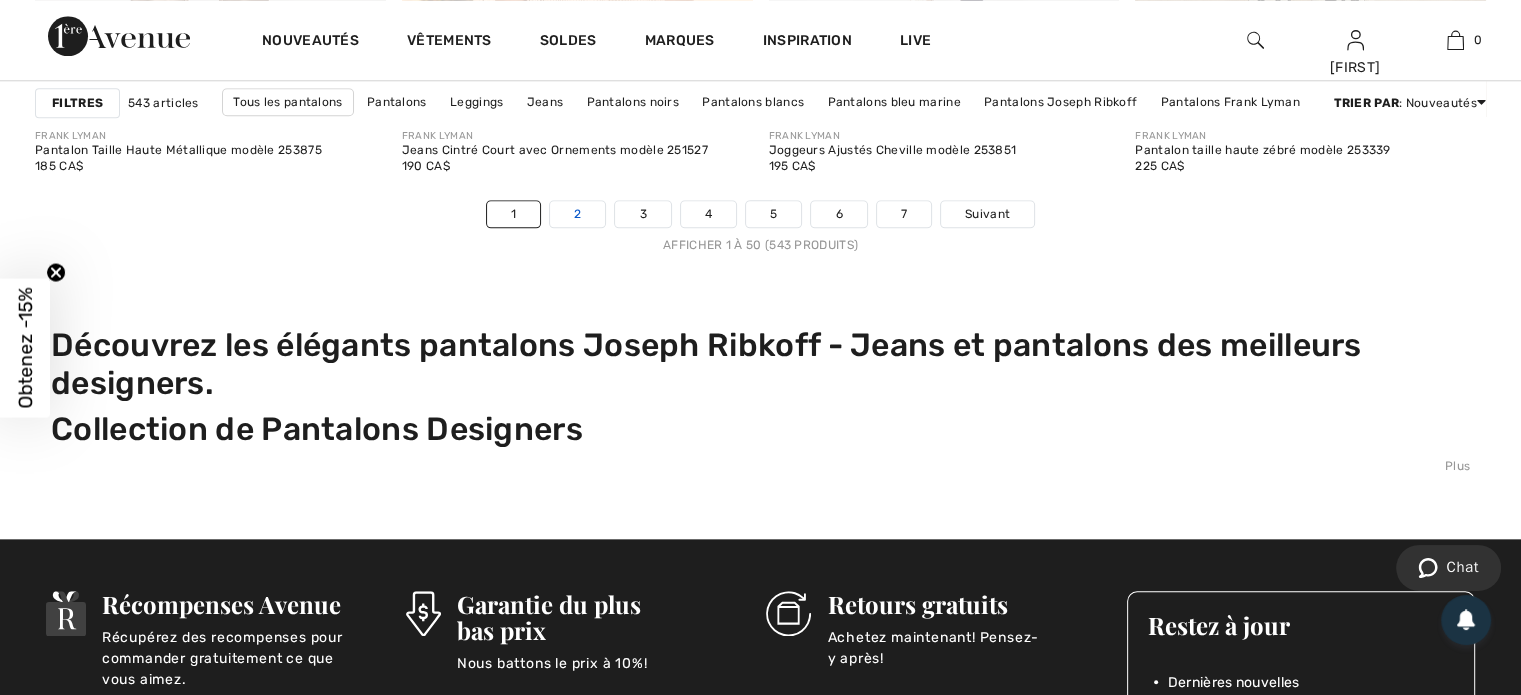 click on "2" at bounding box center (577, 214) 